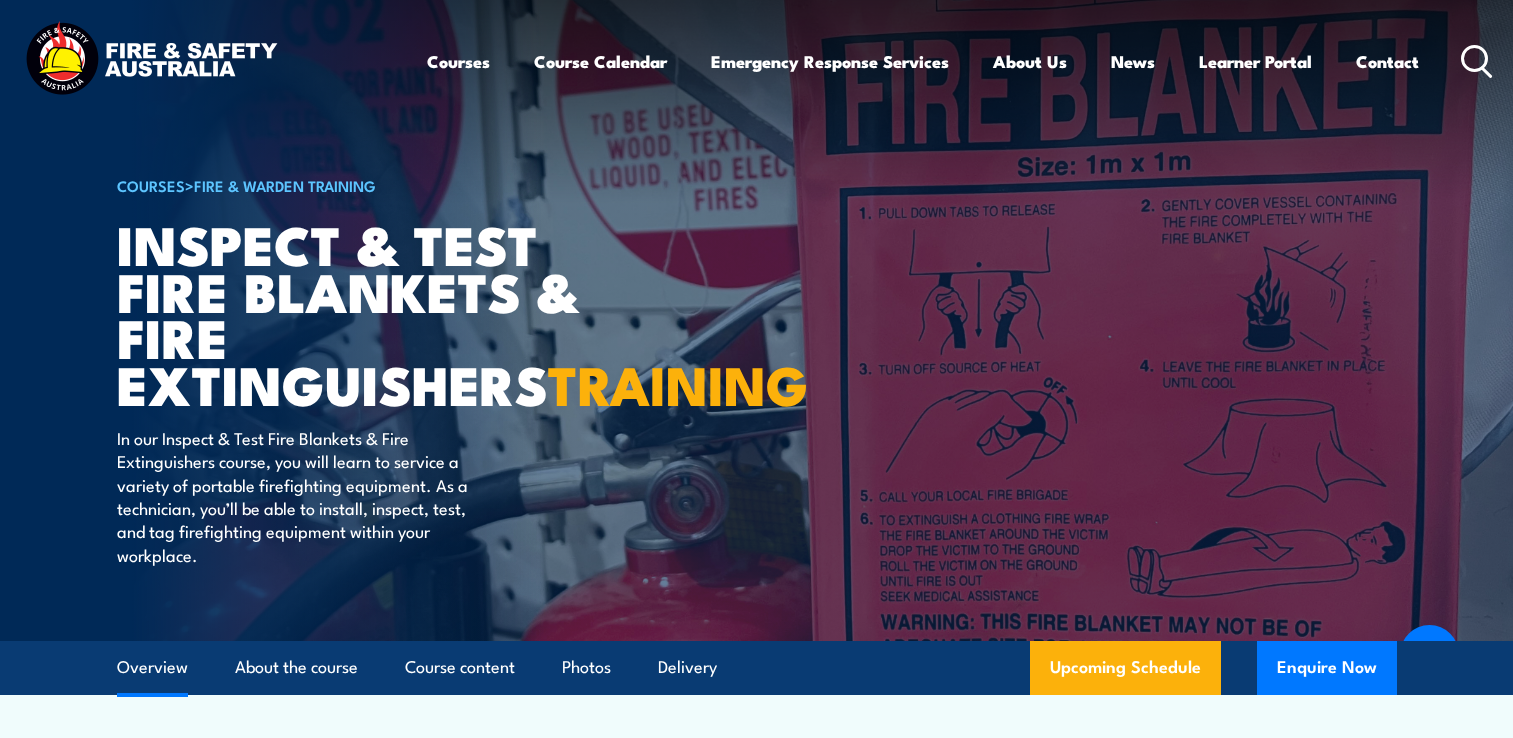 scroll, scrollTop: 100, scrollLeft: 0, axis: vertical 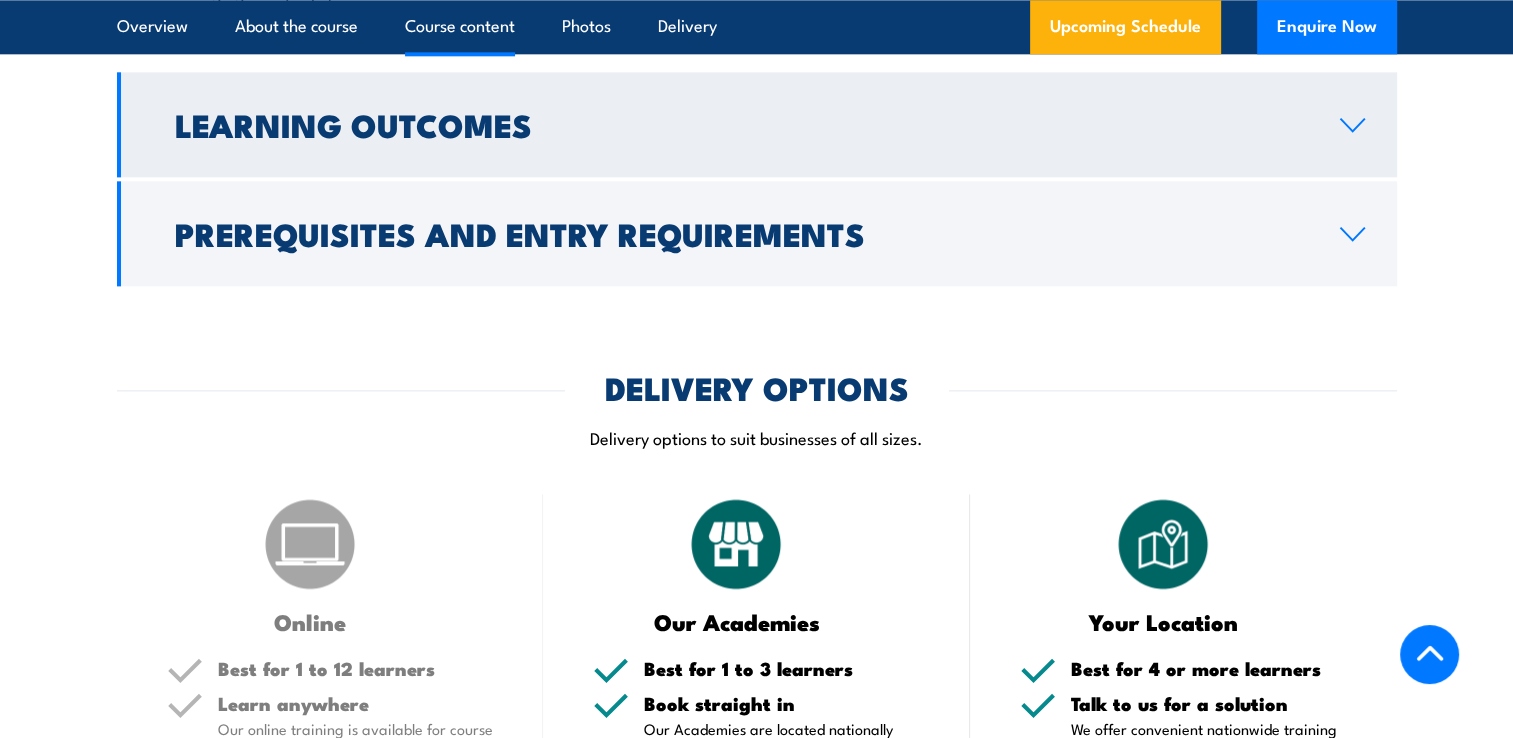 click on "Learning Outcomes" at bounding box center [757, 124] 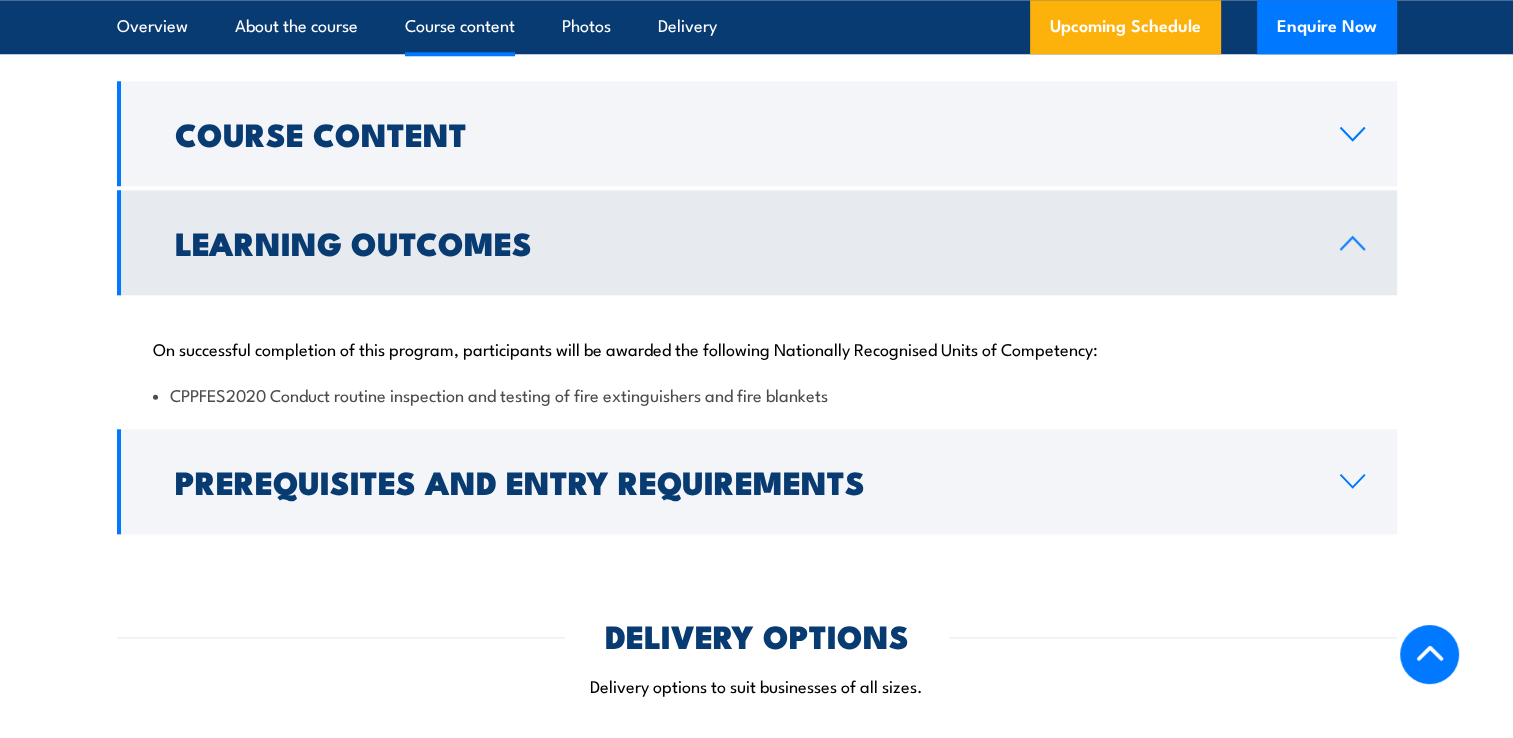 scroll, scrollTop: 1965, scrollLeft: 0, axis: vertical 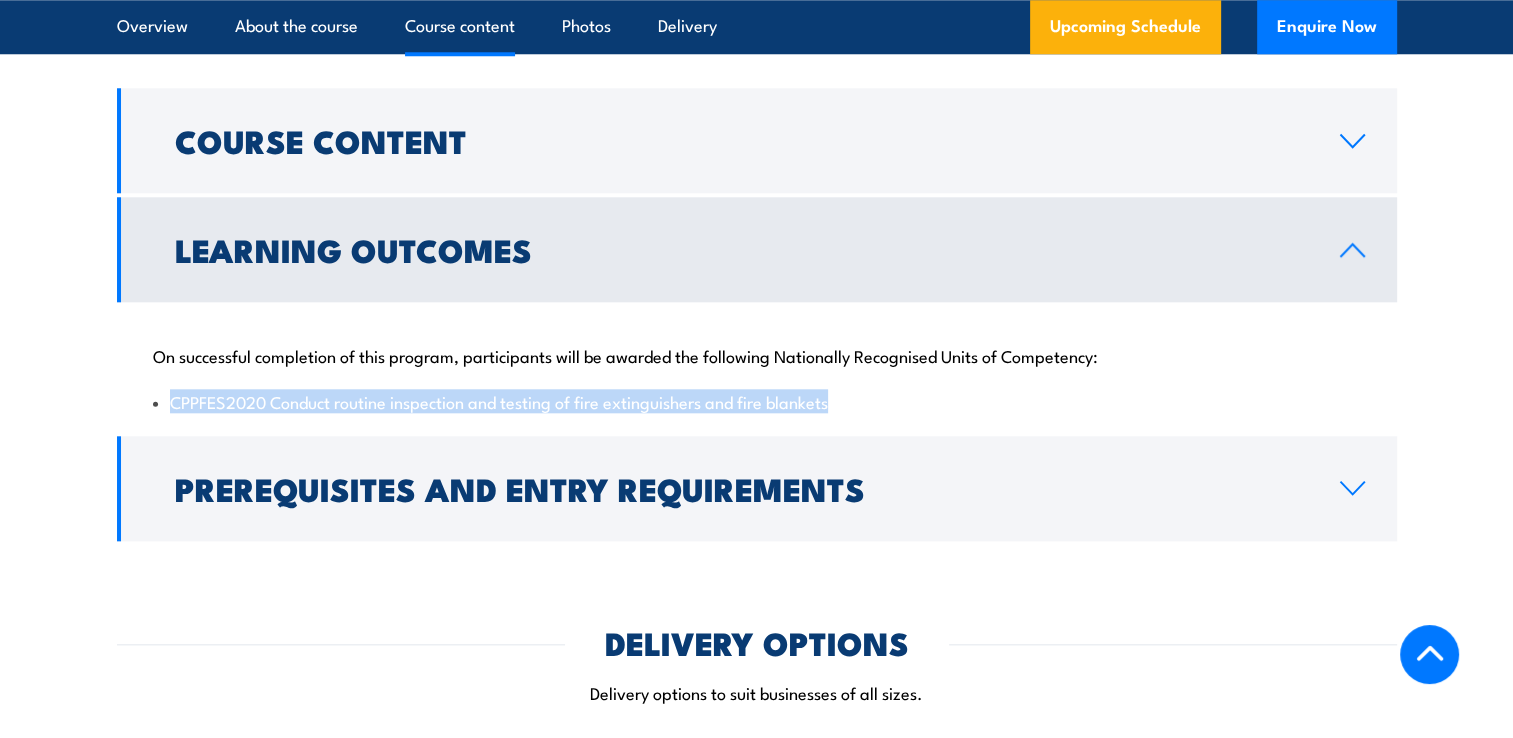 drag, startPoint x: 833, startPoint y: 474, endPoint x: 169, endPoint y: 468, distance: 664.0271 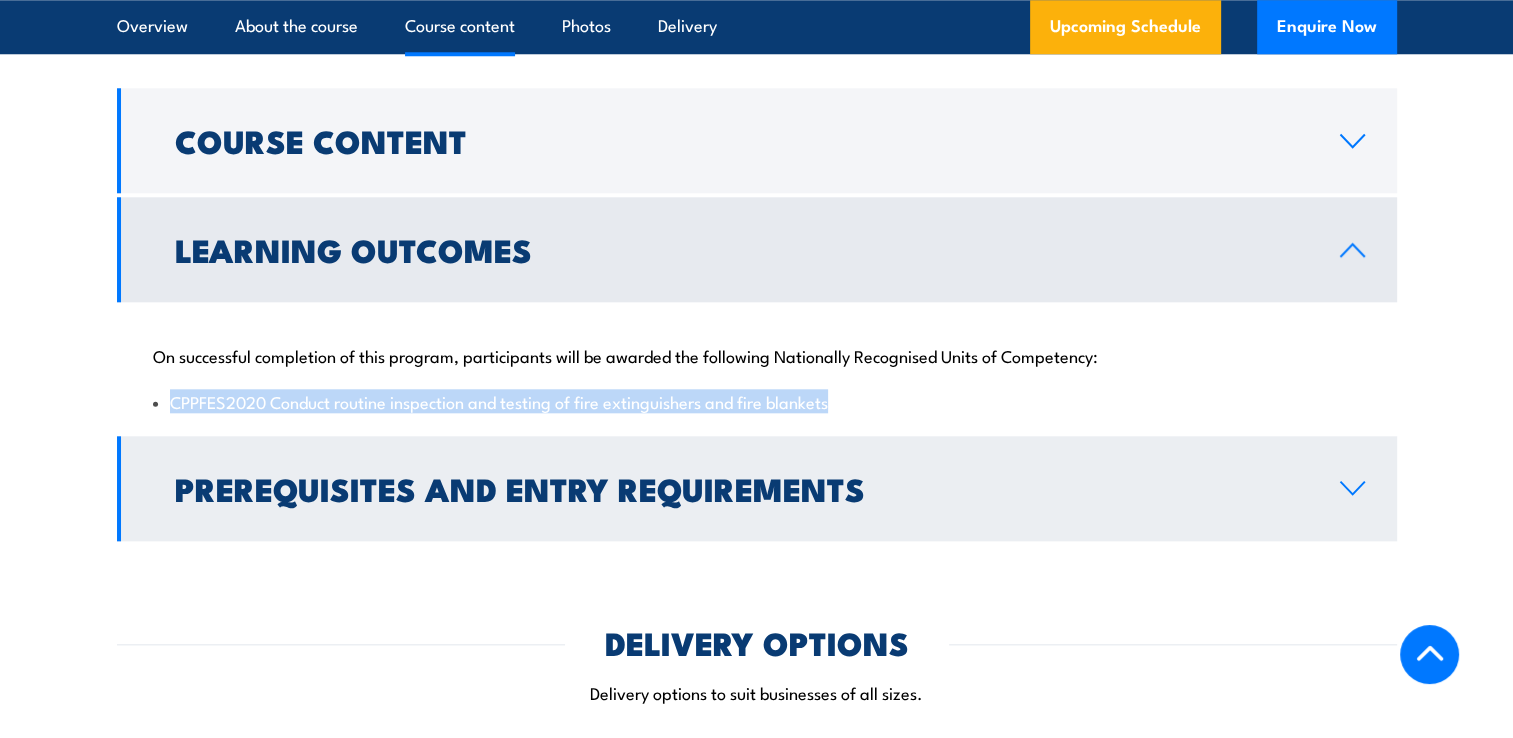 copy on "CPPFES2020 Conduct routine inspection and testing of fire extinguishers and fire blankets" 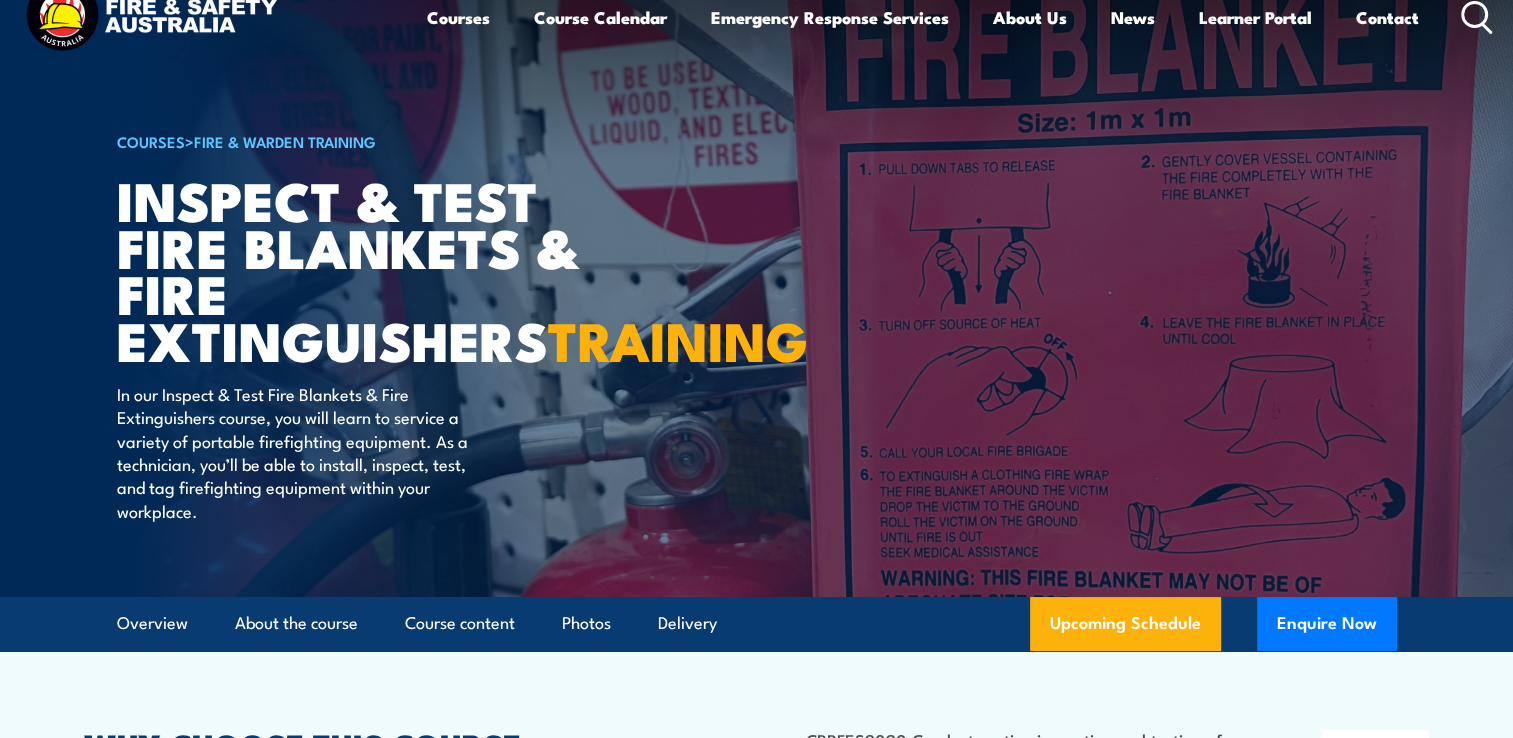 scroll, scrollTop: 0, scrollLeft: 0, axis: both 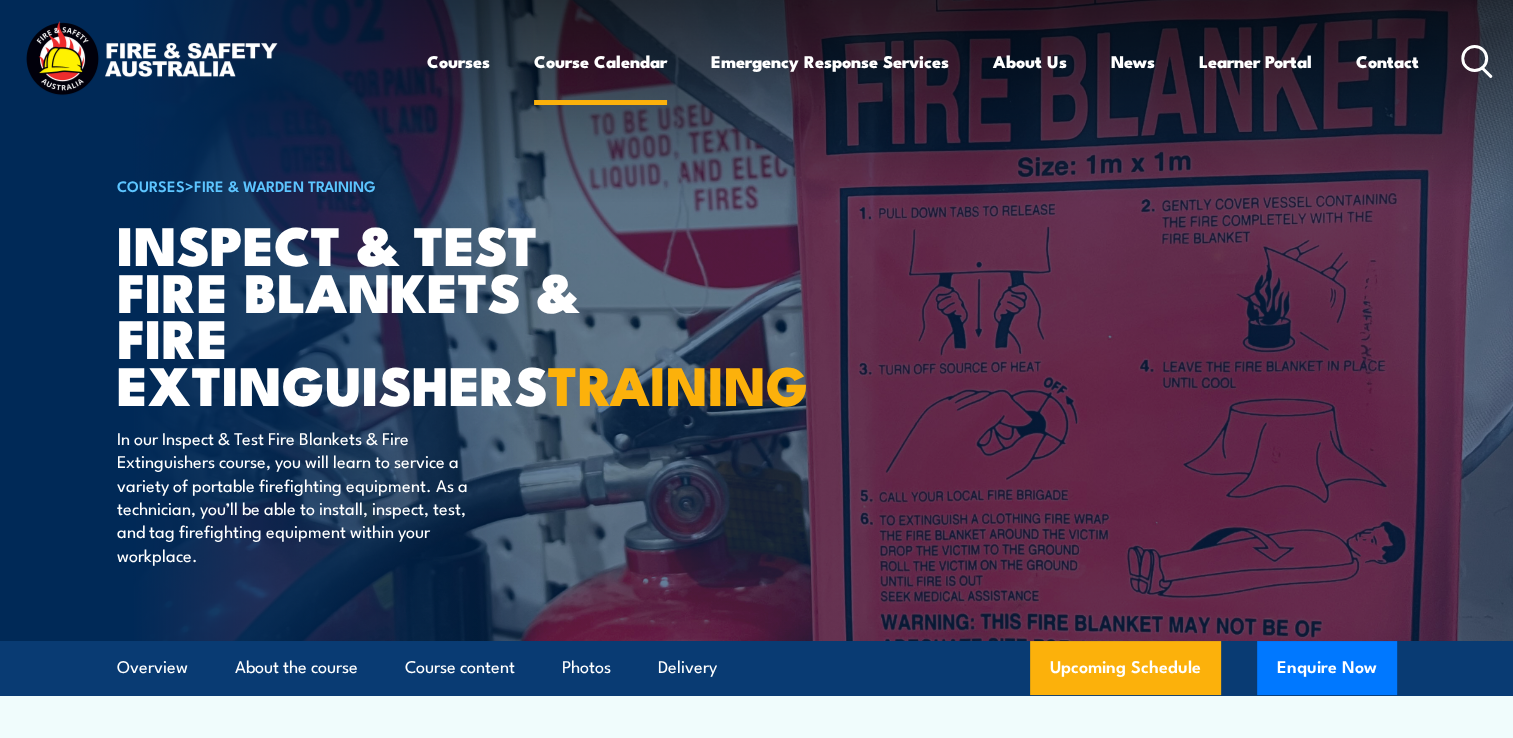 click on "Course Calendar" at bounding box center (600, 61) 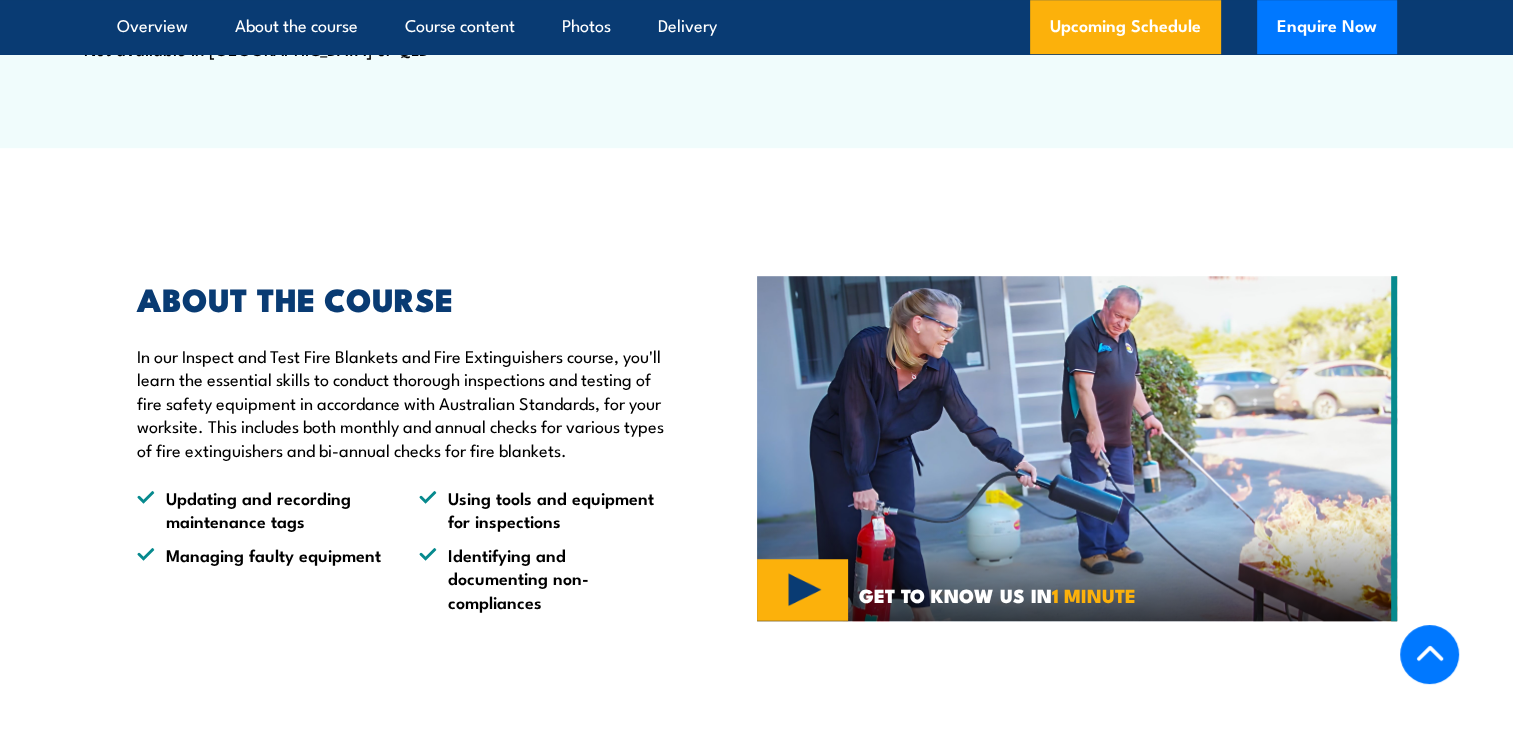 scroll, scrollTop: 1300, scrollLeft: 0, axis: vertical 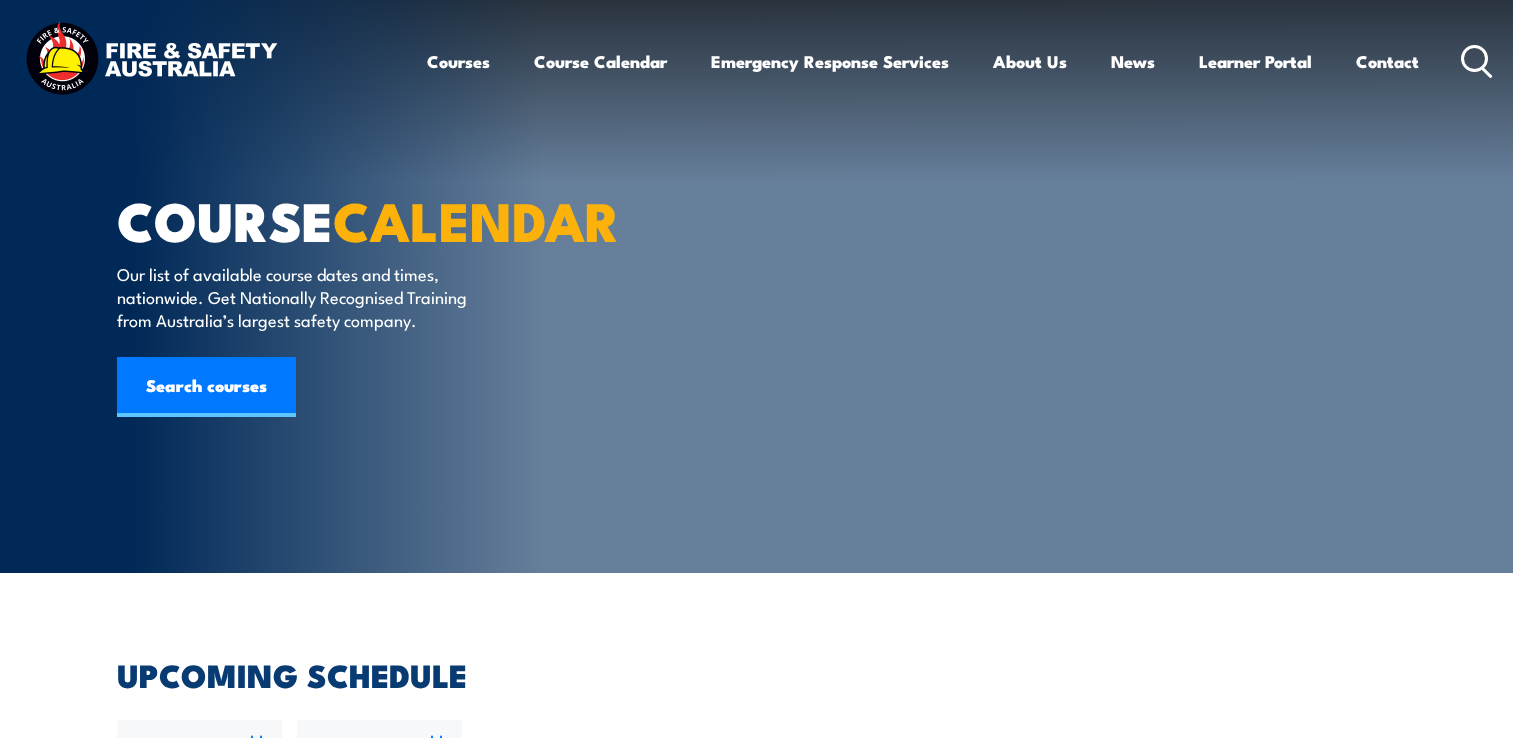 click on "Course Calendar" at bounding box center [600, 61] 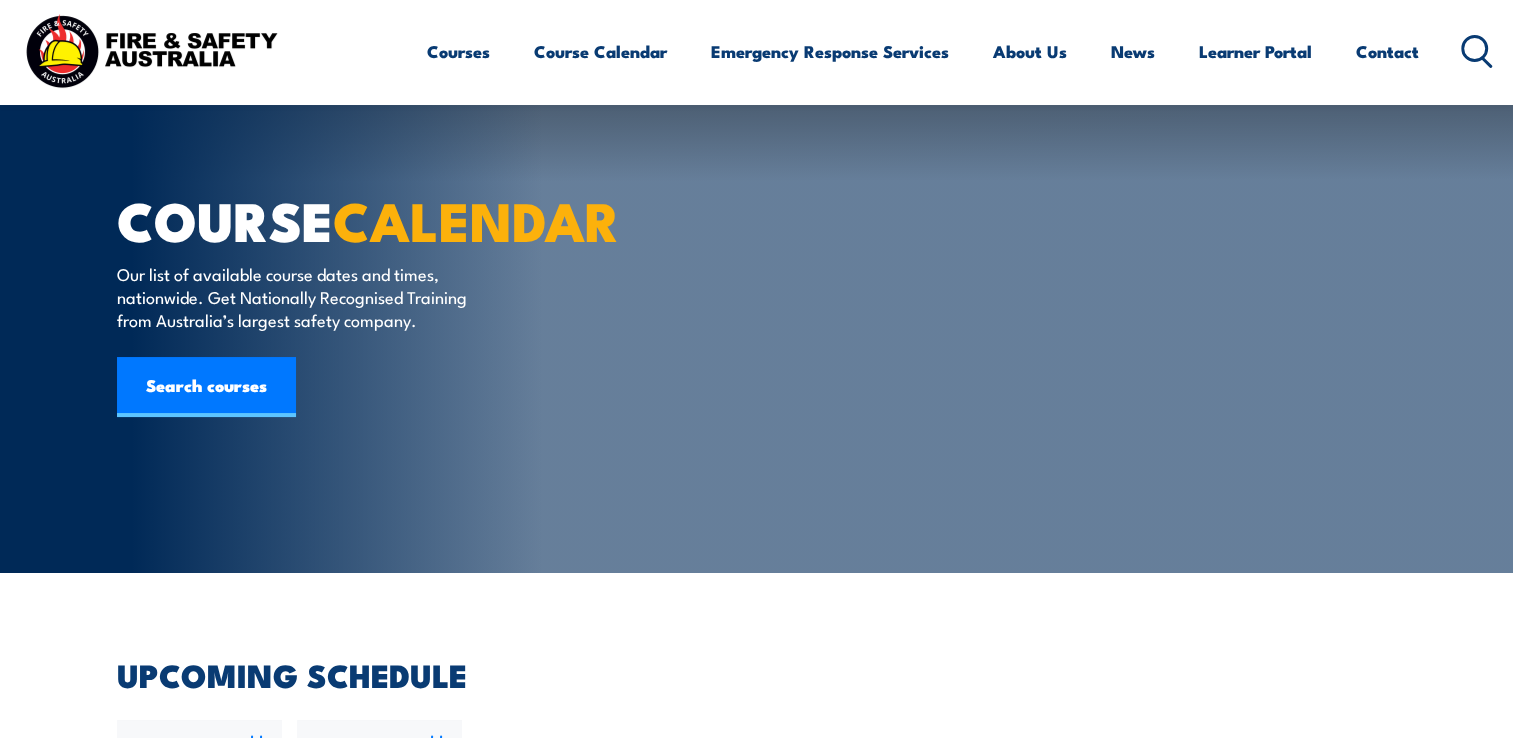 scroll, scrollTop: 700, scrollLeft: 0, axis: vertical 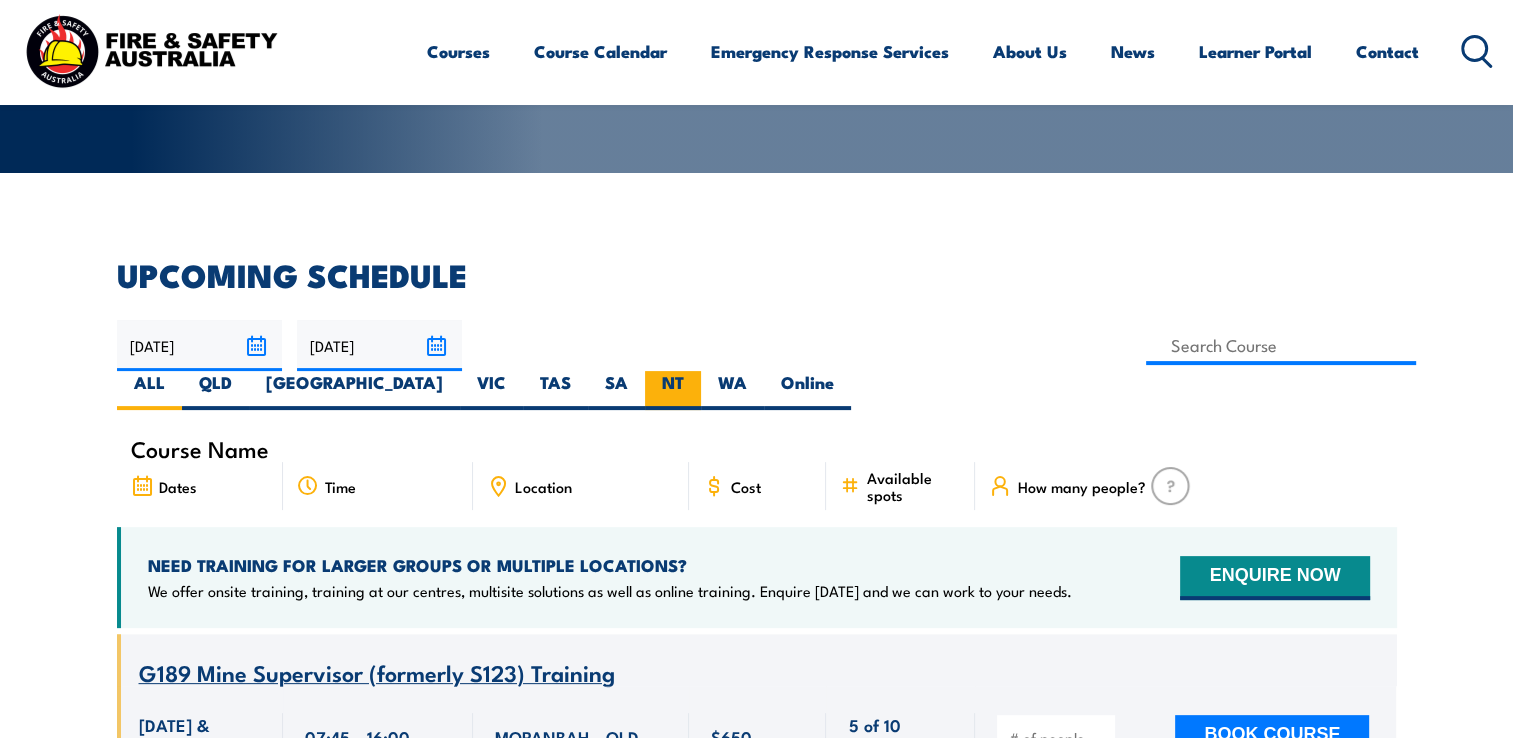 click on "NT" at bounding box center [673, 390] 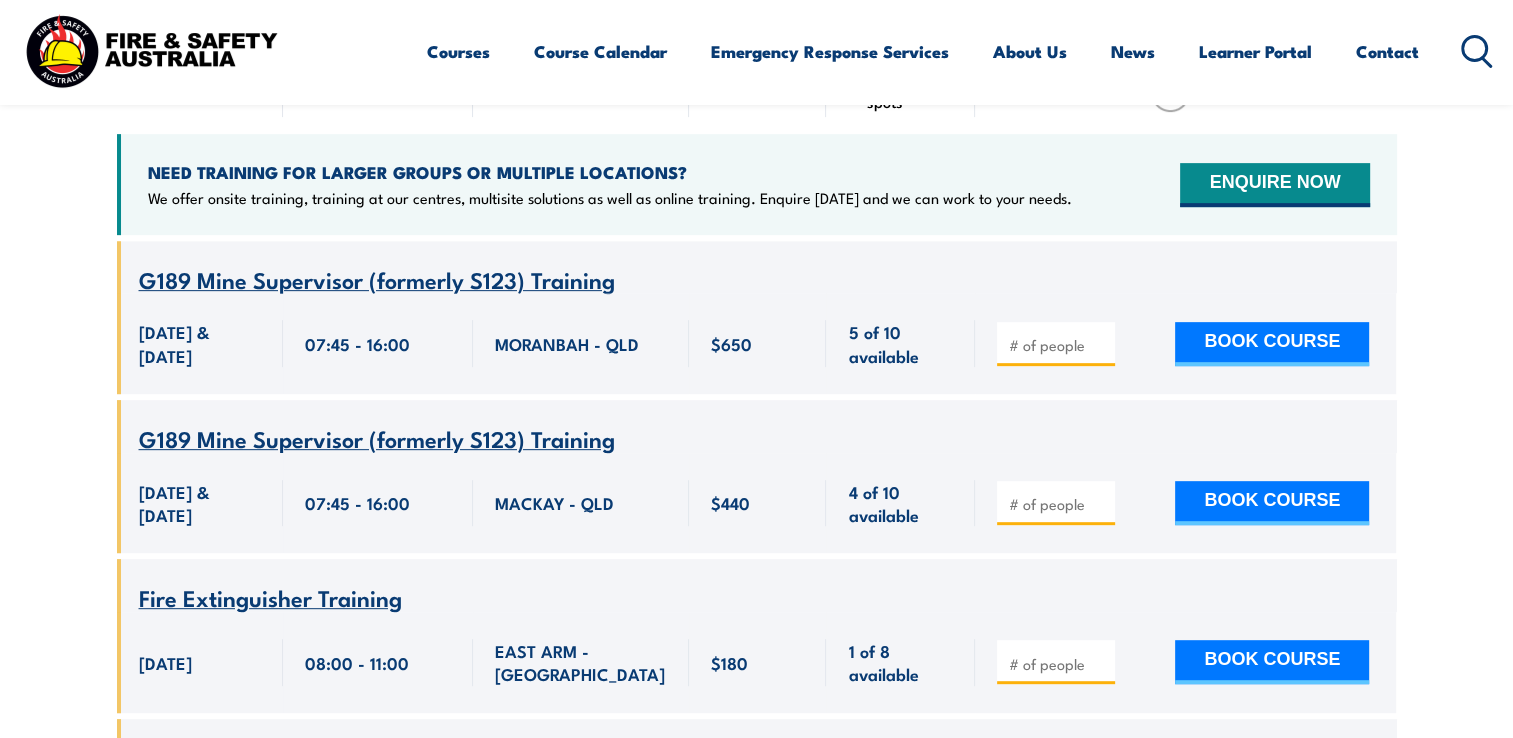 scroll, scrollTop: 800, scrollLeft: 0, axis: vertical 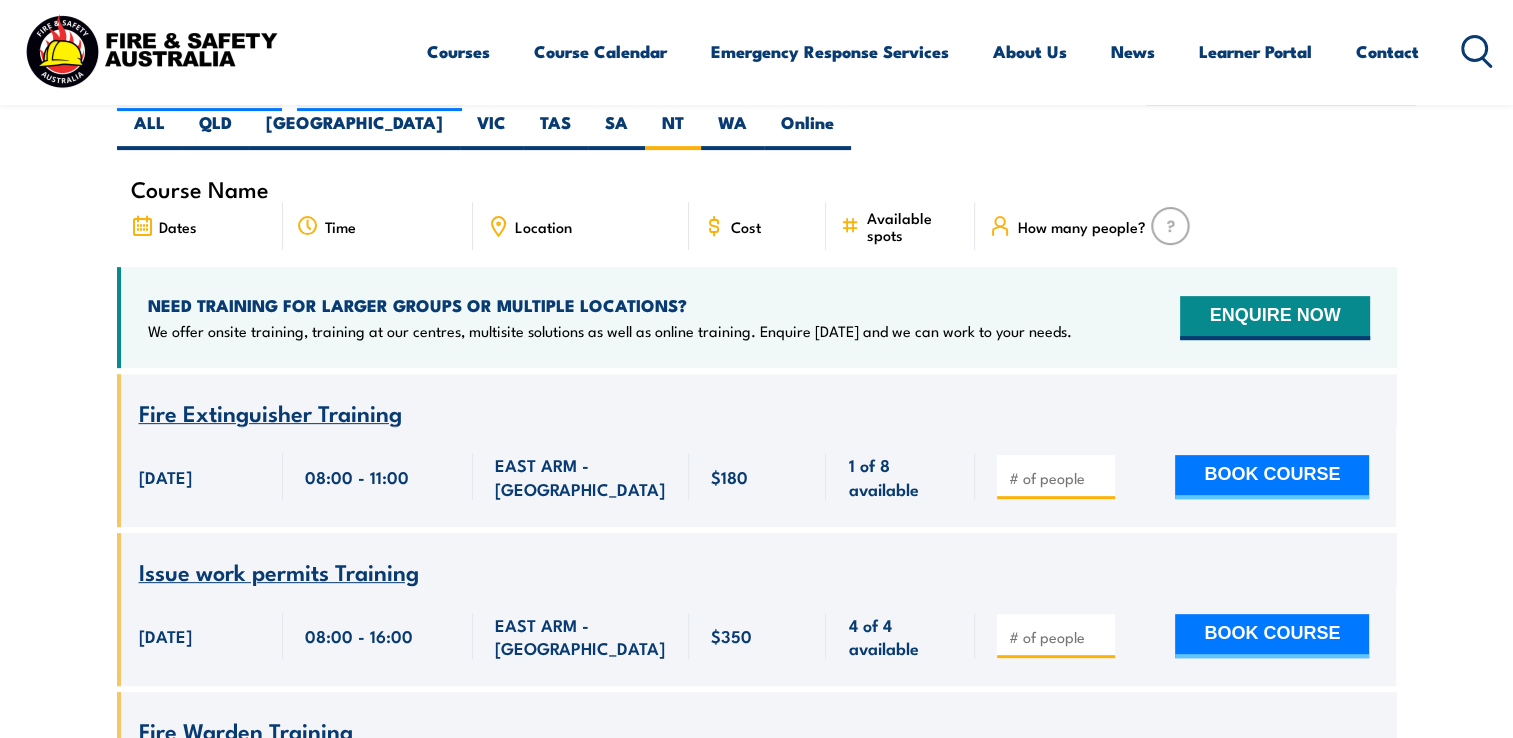 click on "Fire Extinguisher Training" at bounding box center (270, 412) 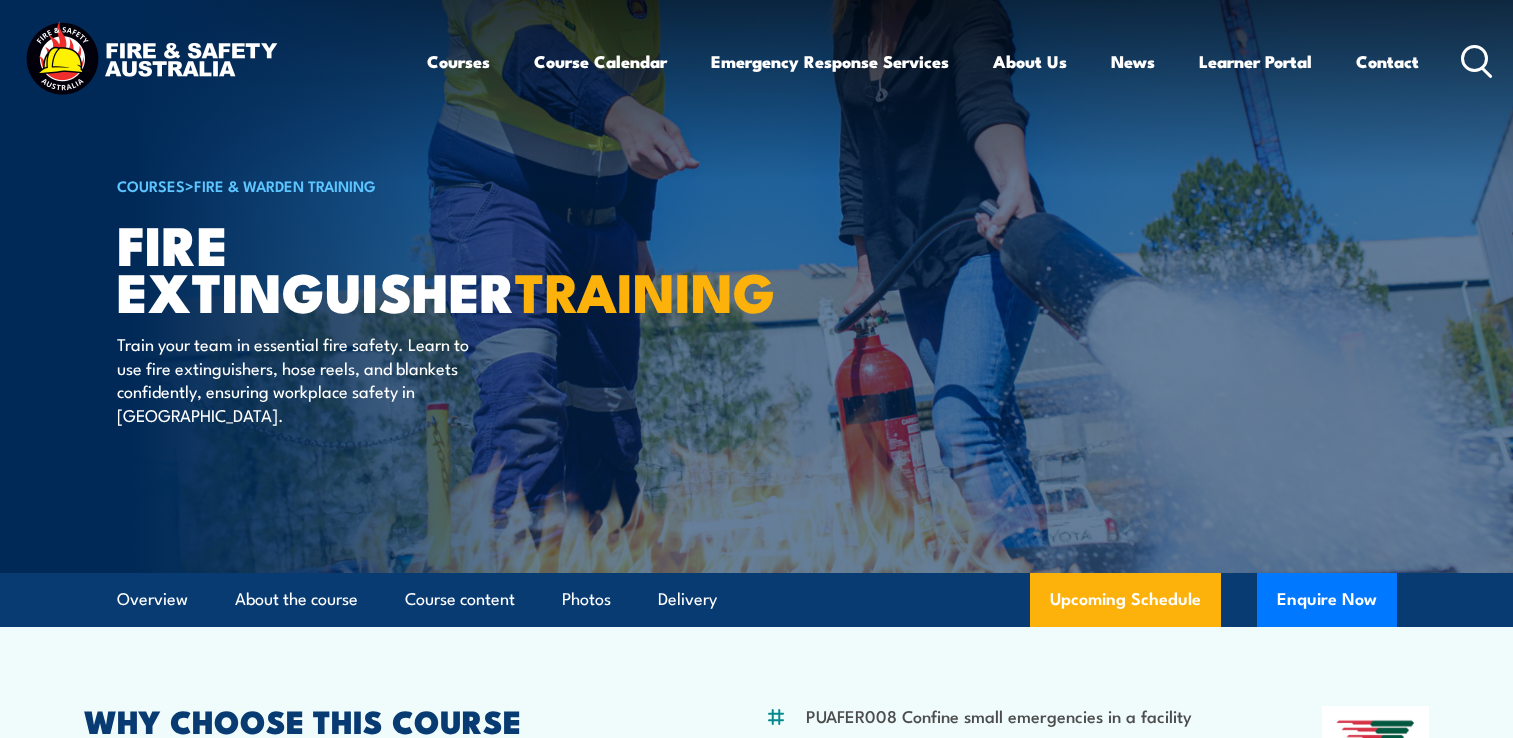 scroll, scrollTop: 600, scrollLeft: 0, axis: vertical 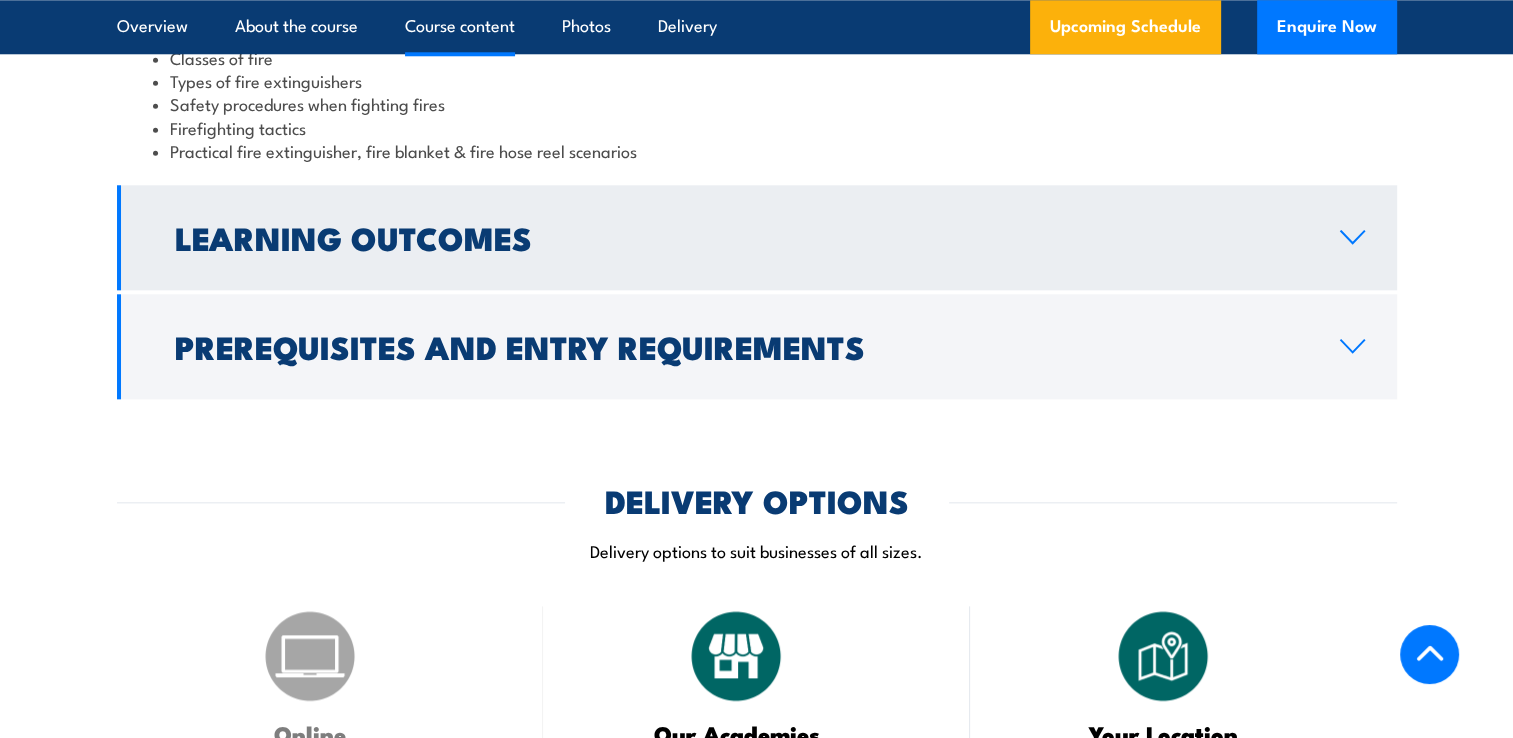 click on "Learning Outcomes" at bounding box center (757, 237) 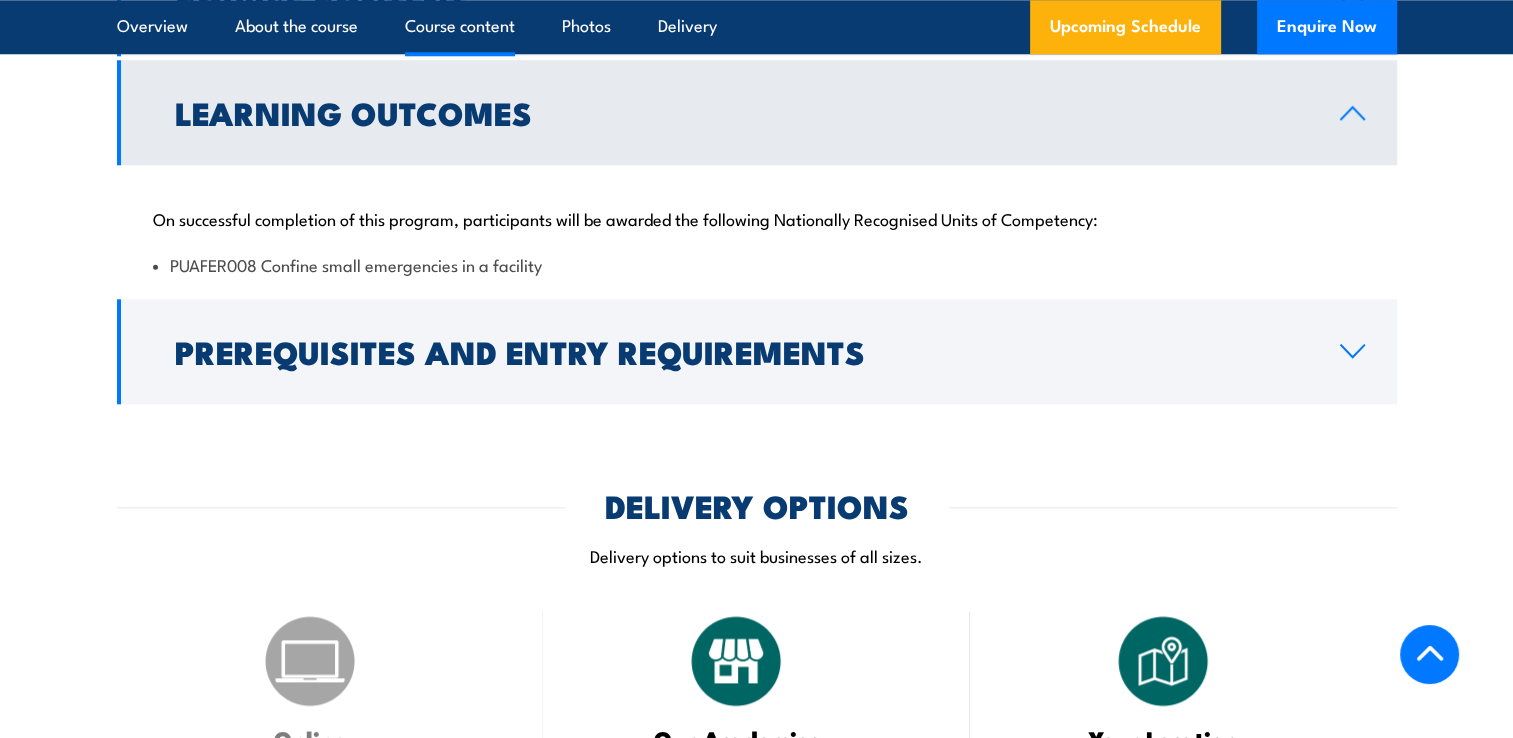 scroll, scrollTop: 1967, scrollLeft: 0, axis: vertical 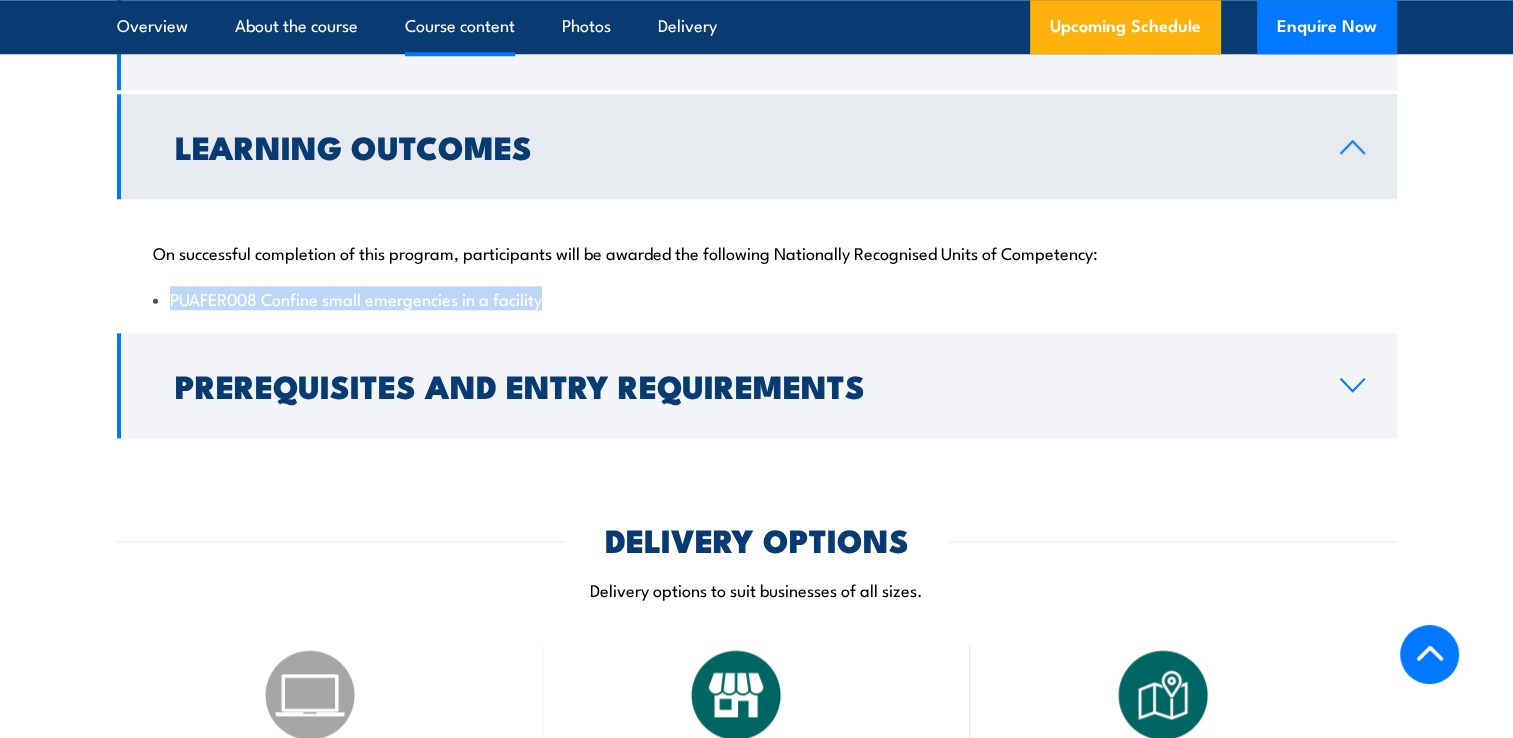 drag, startPoint x: 542, startPoint y: 299, endPoint x: 170, endPoint y: 302, distance: 372.0121 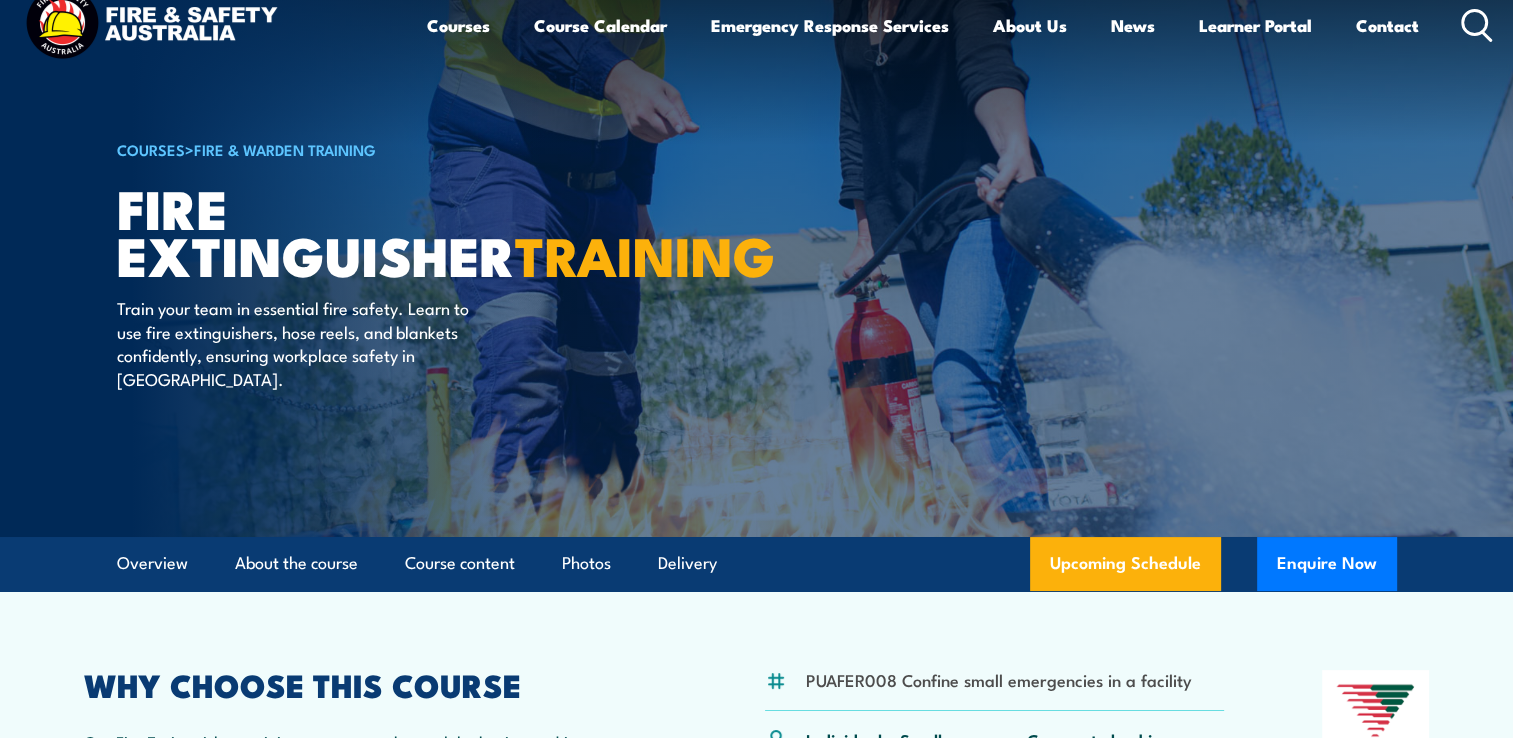 scroll, scrollTop: 0, scrollLeft: 0, axis: both 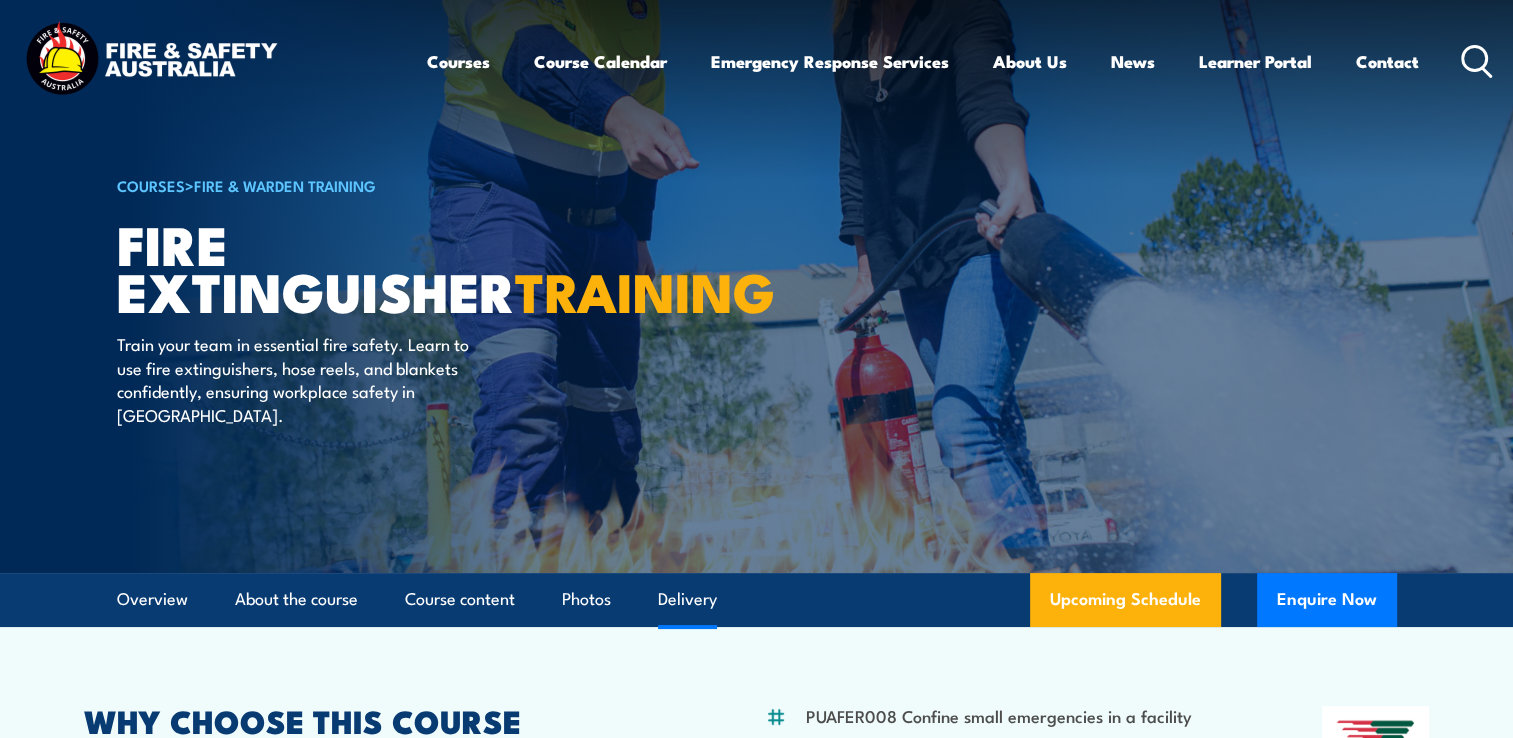 click on "Delivery" at bounding box center (687, 599) 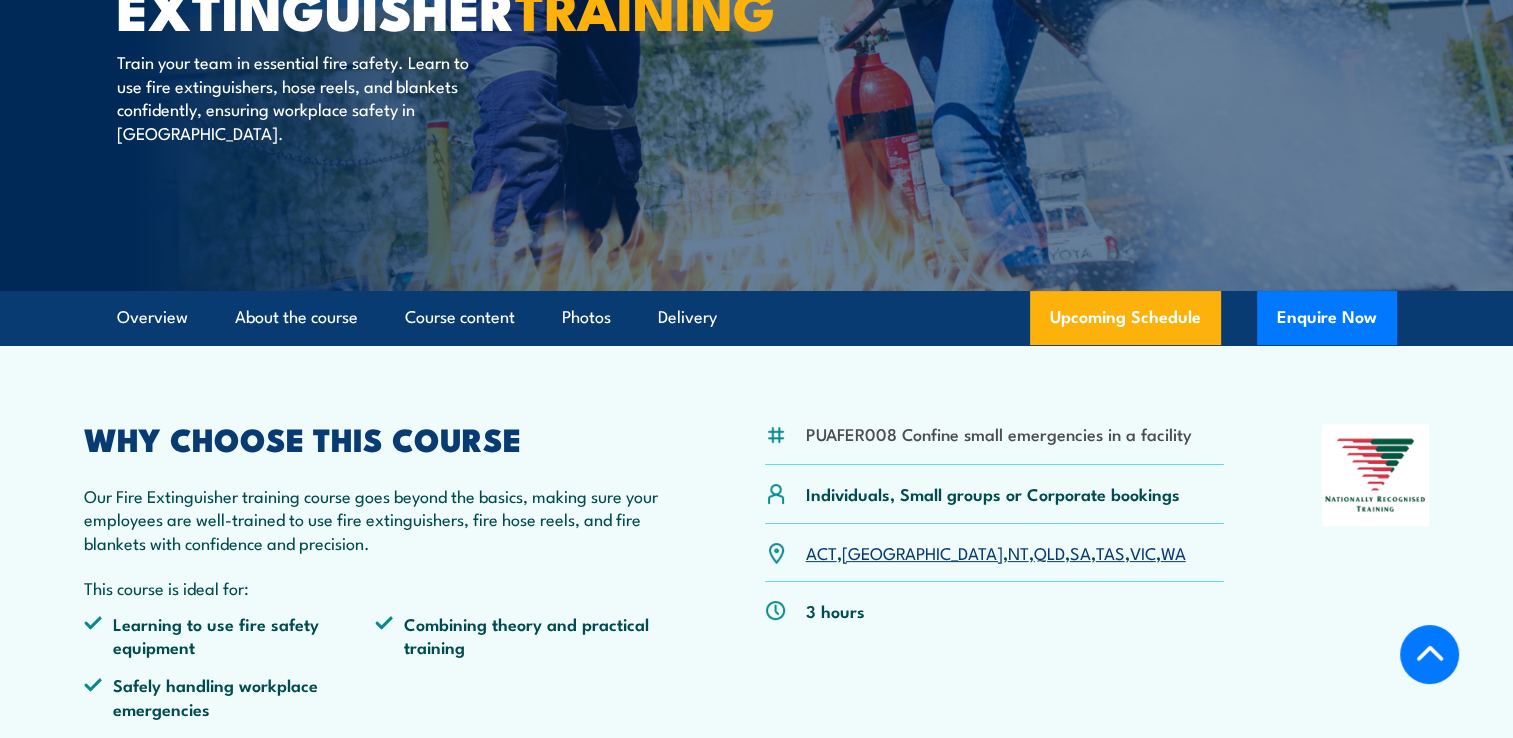scroll, scrollTop: 368, scrollLeft: 0, axis: vertical 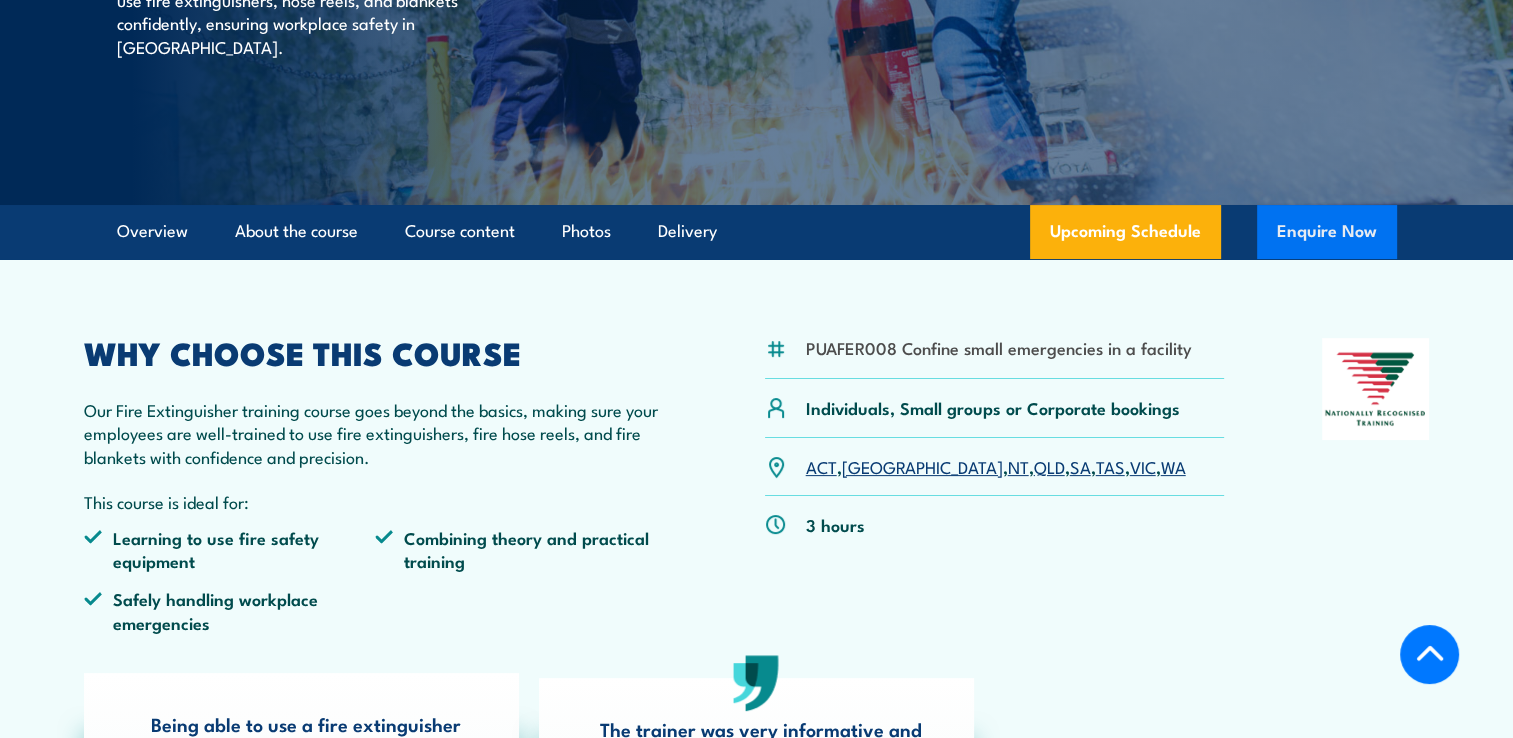 click on "Enquire Now" at bounding box center [1327, 232] 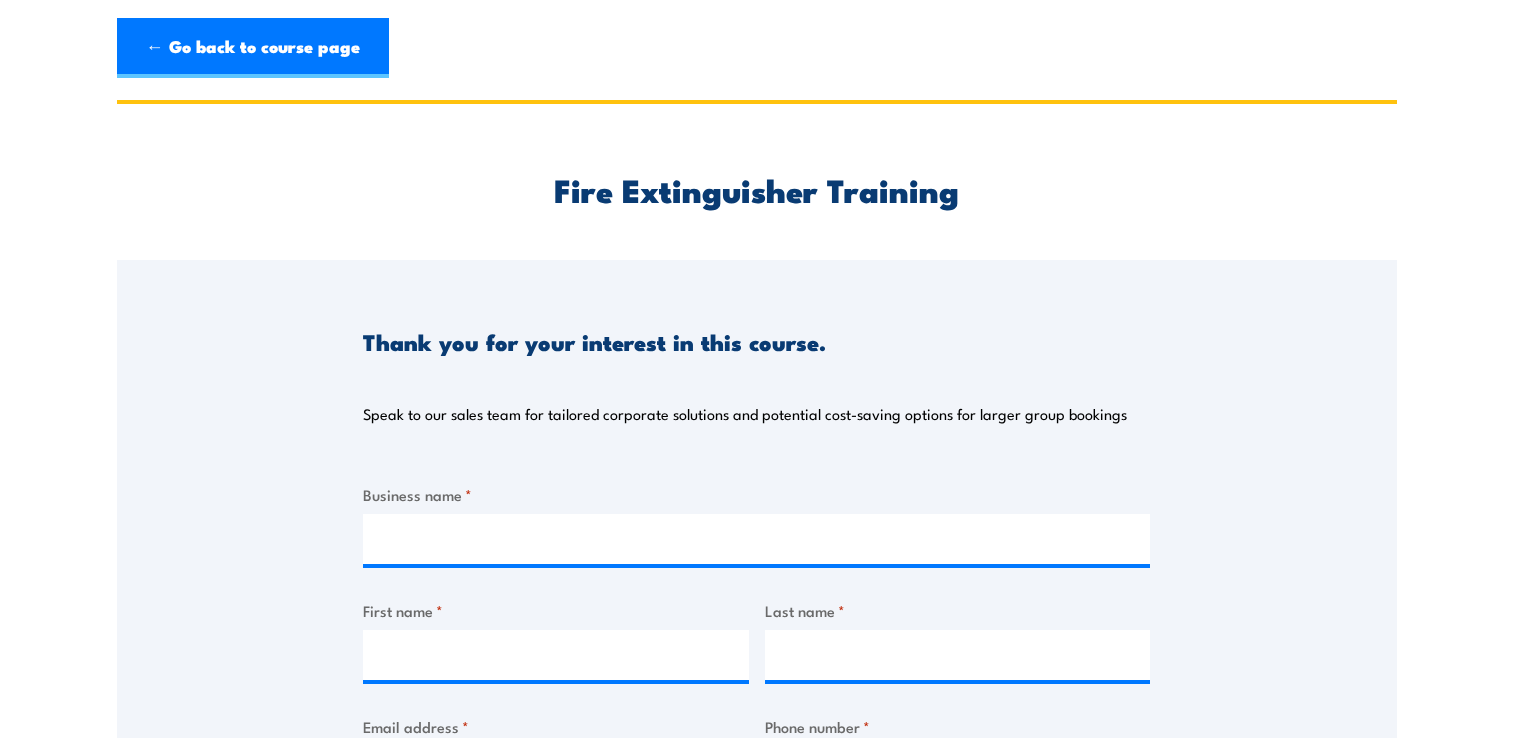 scroll, scrollTop: 0, scrollLeft: 0, axis: both 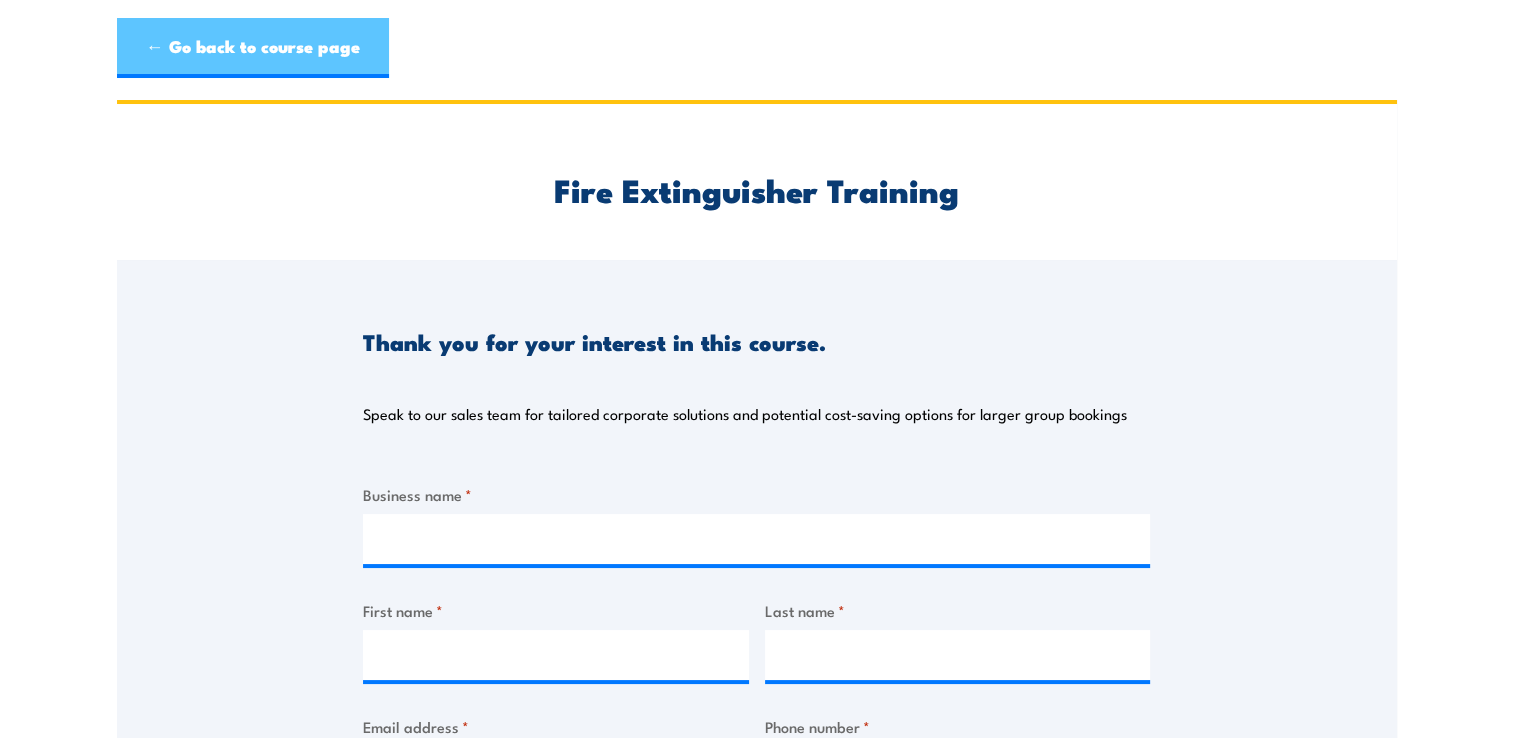 click on "← Go back to course page" at bounding box center [253, 48] 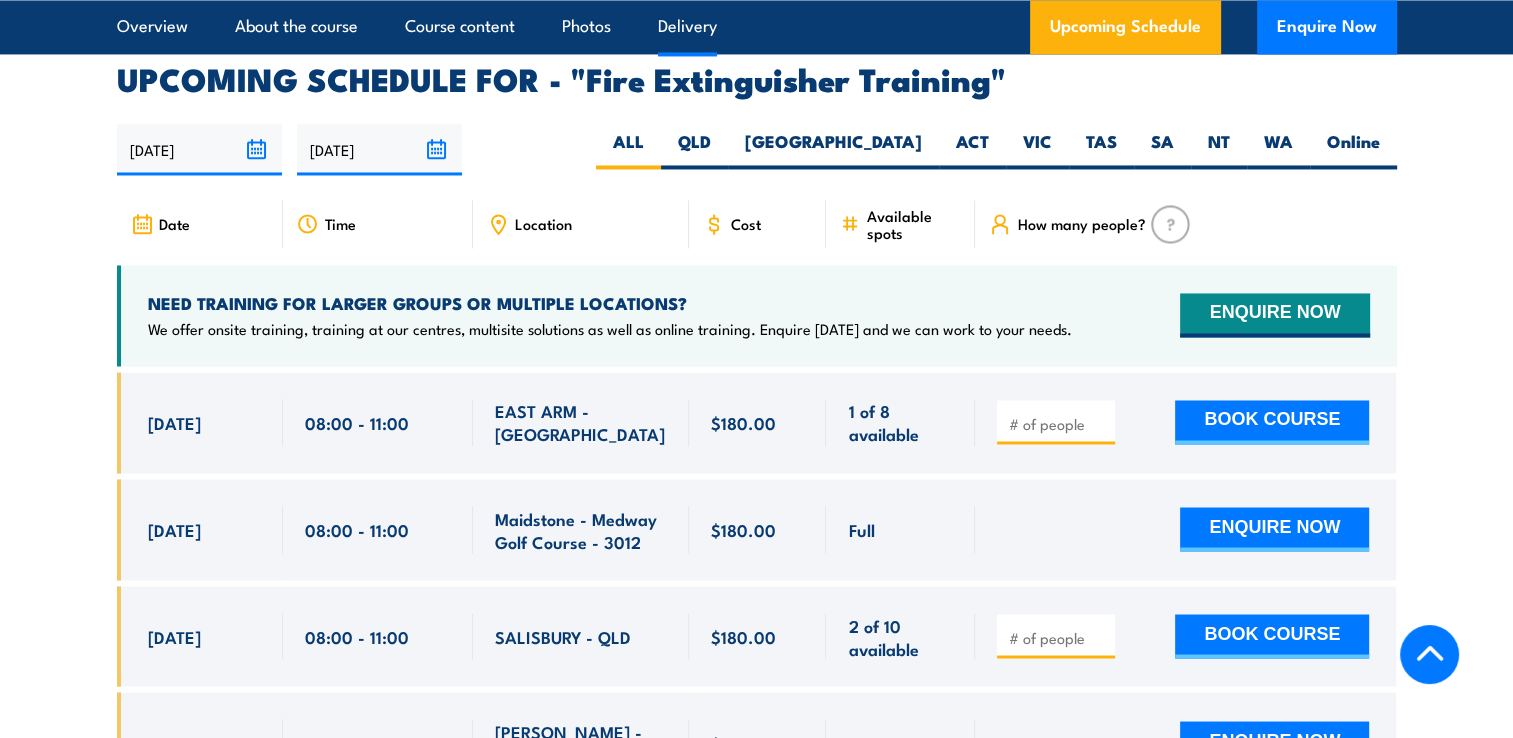 scroll, scrollTop: 0, scrollLeft: 0, axis: both 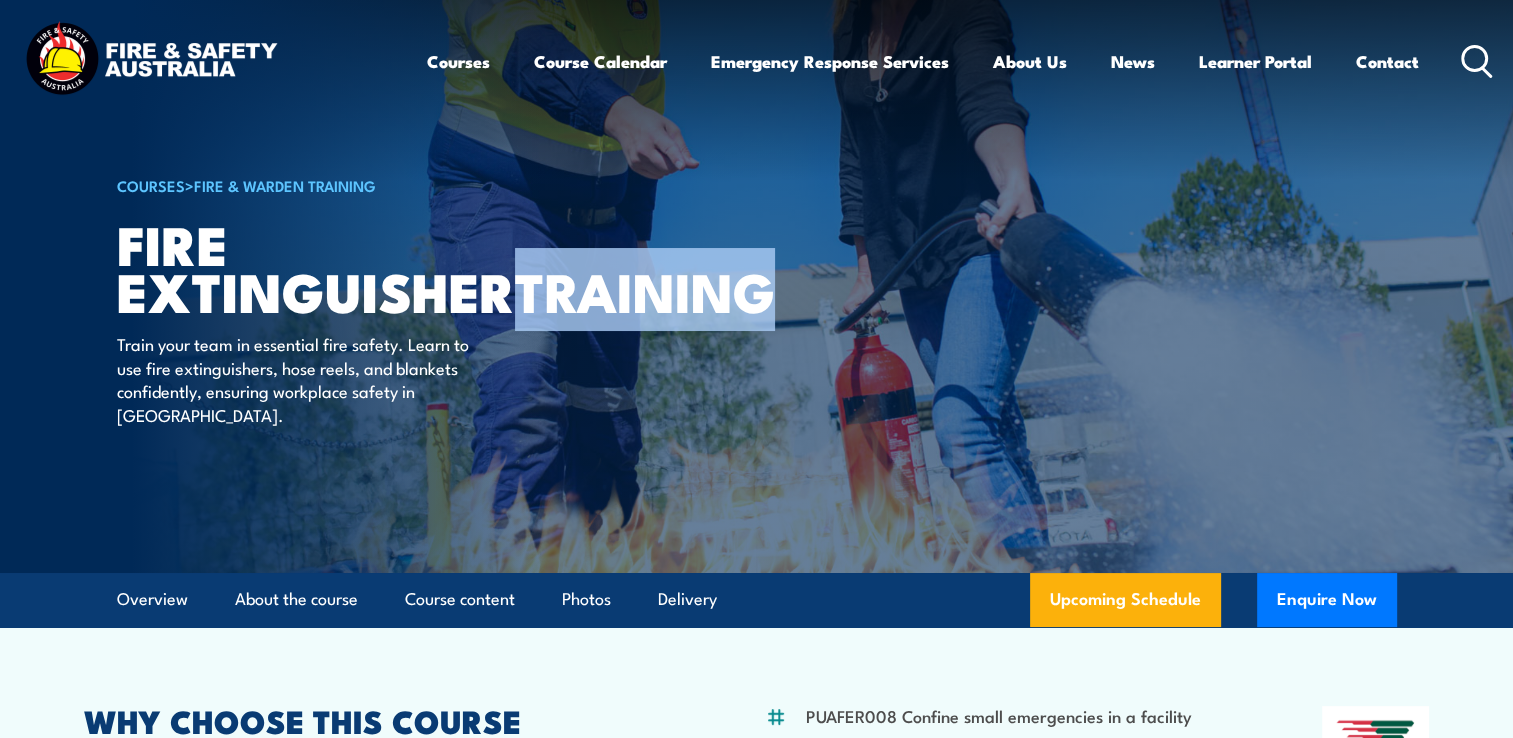 drag, startPoint x: 908, startPoint y: 313, endPoint x: 991, endPoint y: 271, distance: 93.0215 